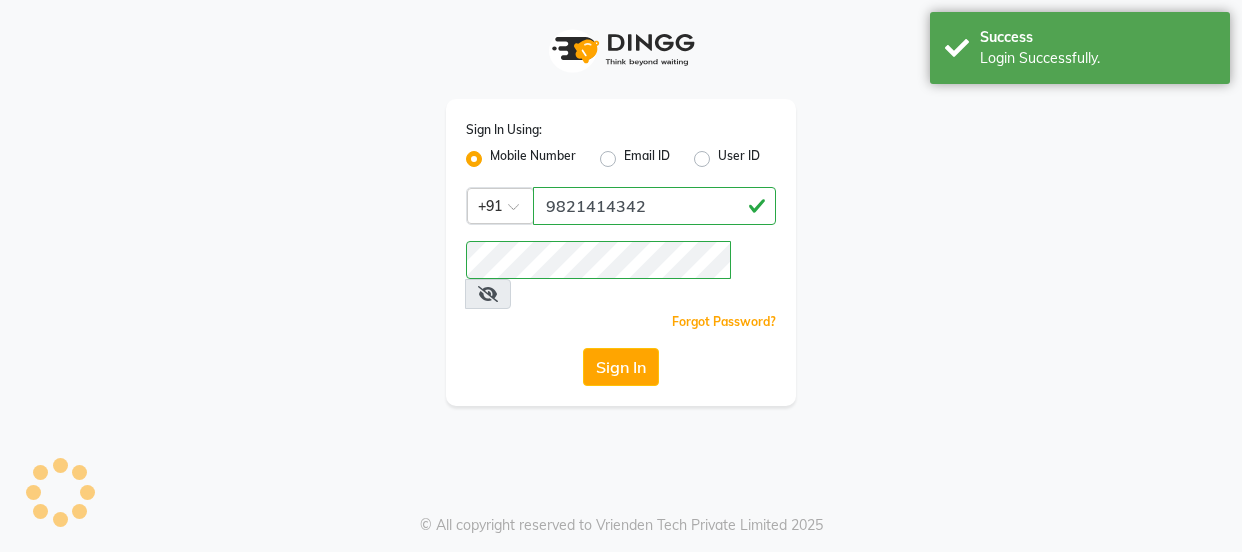 scroll, scrollTop: 0, scrollLeft: 0, axis: both 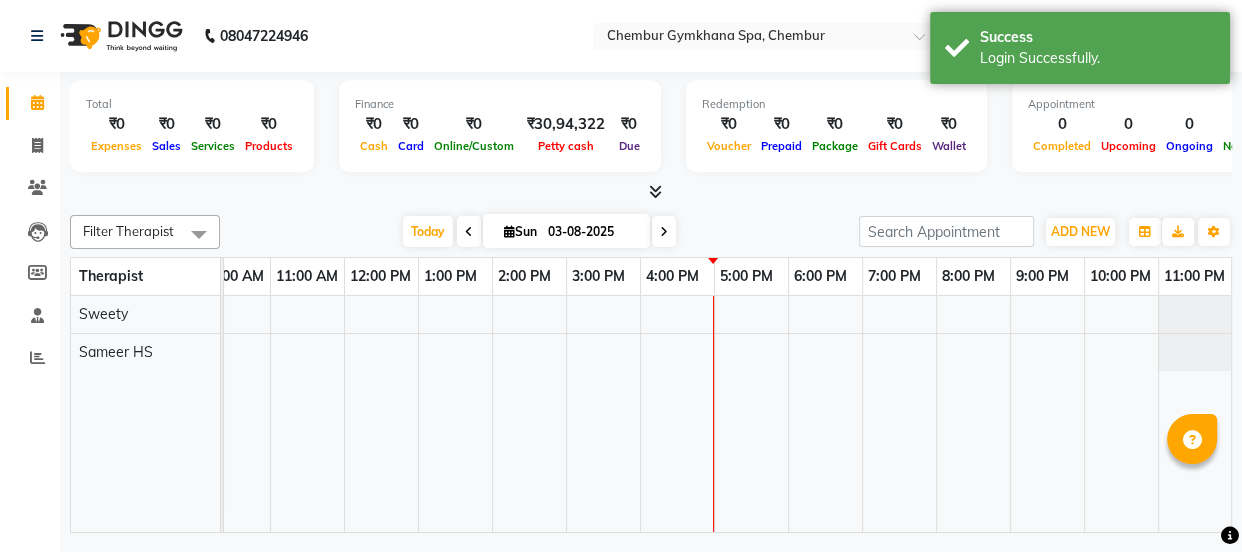 click at bounding box center [469, 232] 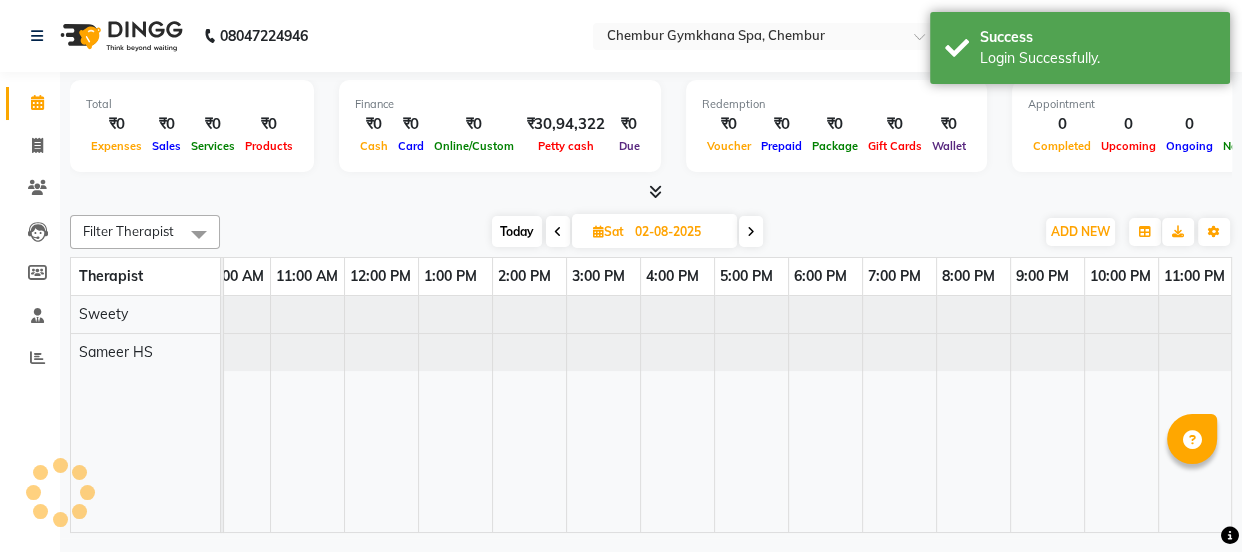 scroll, scrollTop: 0, scrollLeft: 0, axis: both 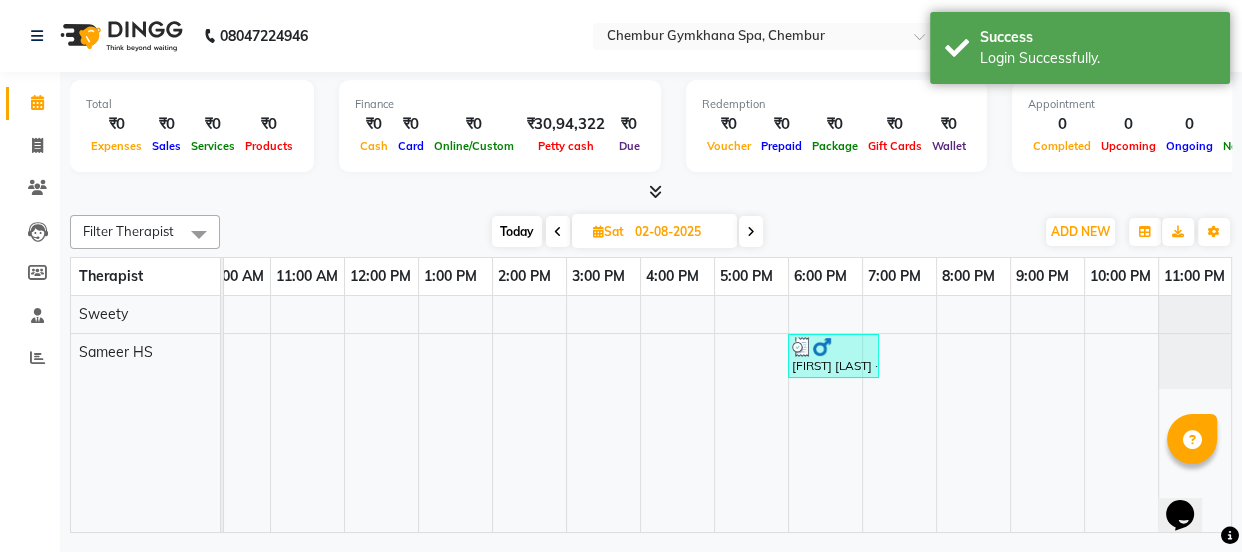 click at bounding box center (751, 231) 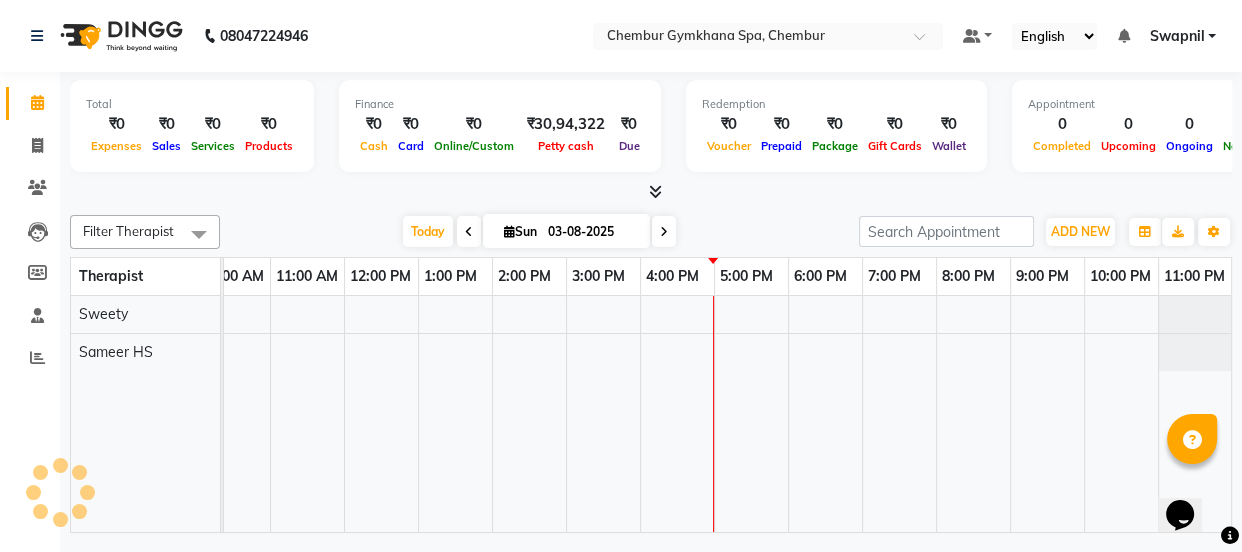 scroll, scrollTop: 0, scrollLeft: 250, axis: horizontal 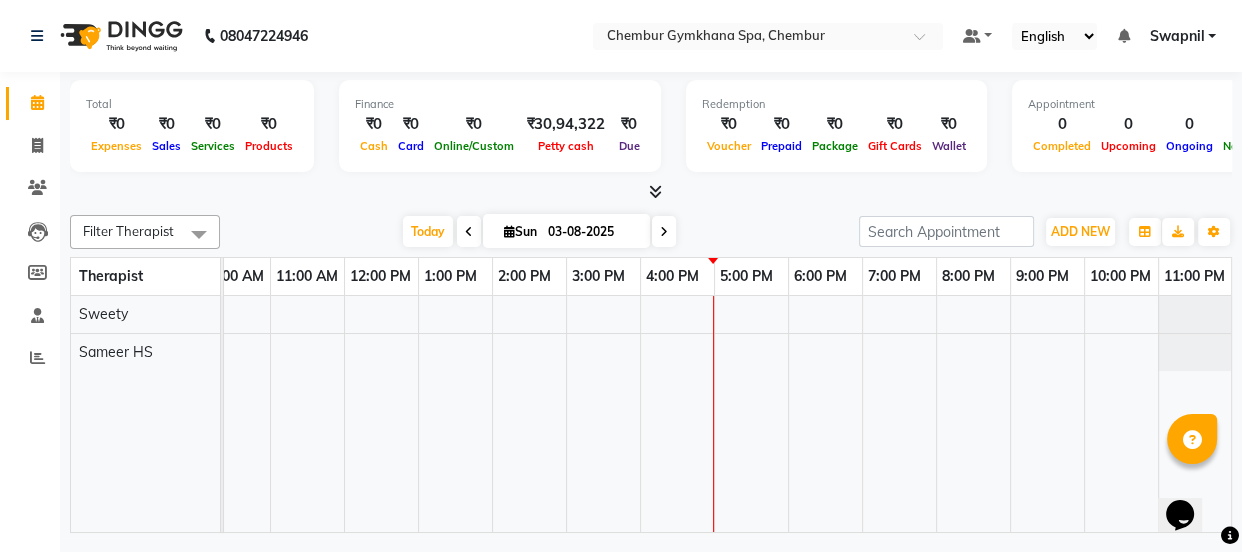 click at bounding box center [603, 414] 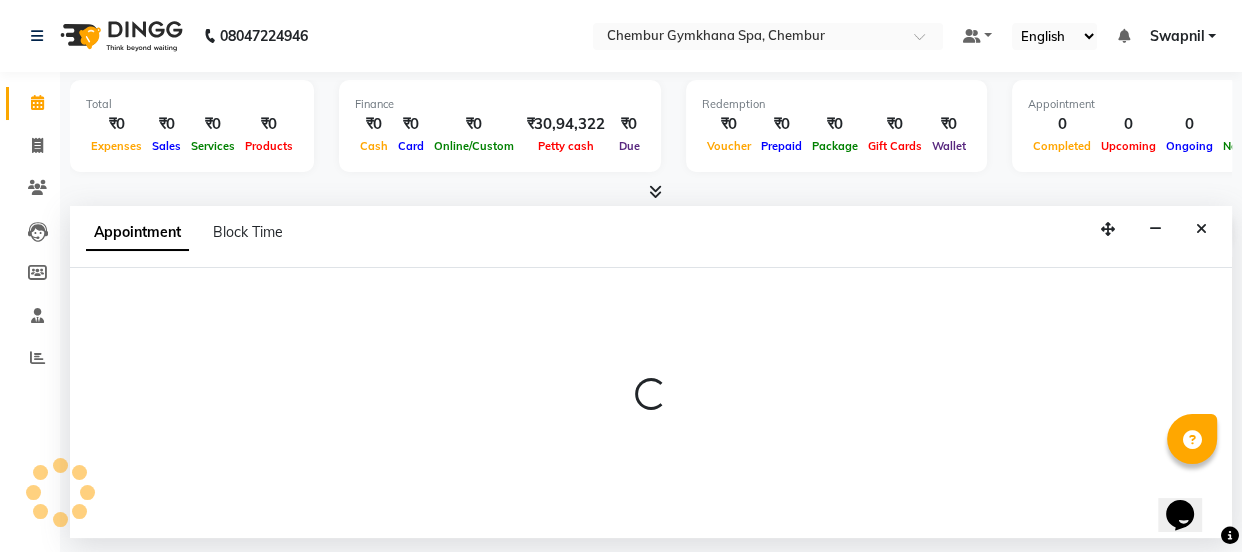select on "84231" 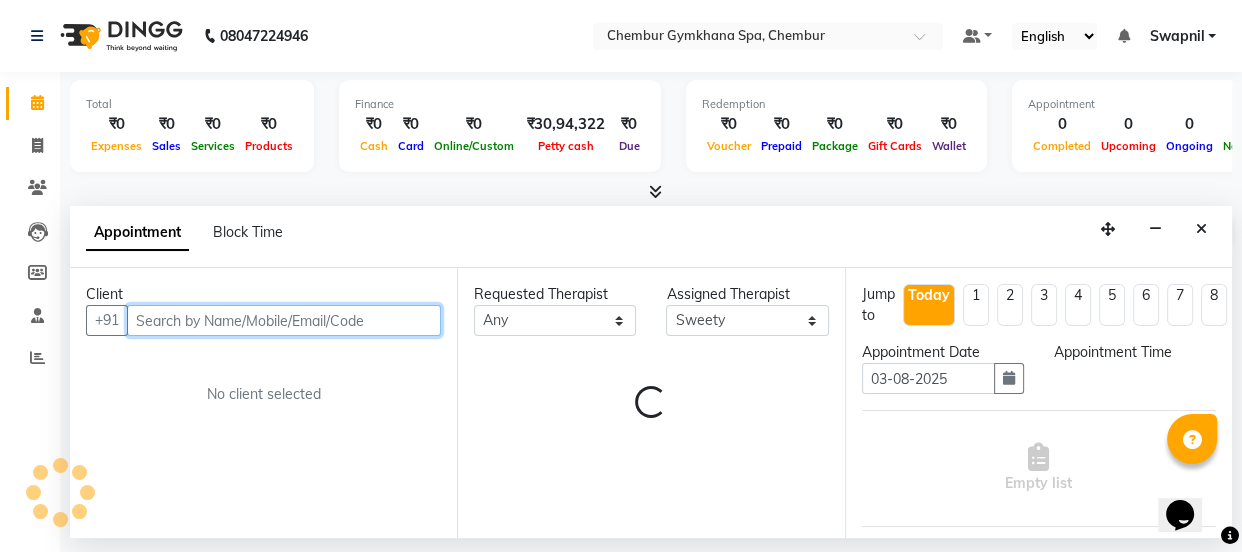 select on "780" 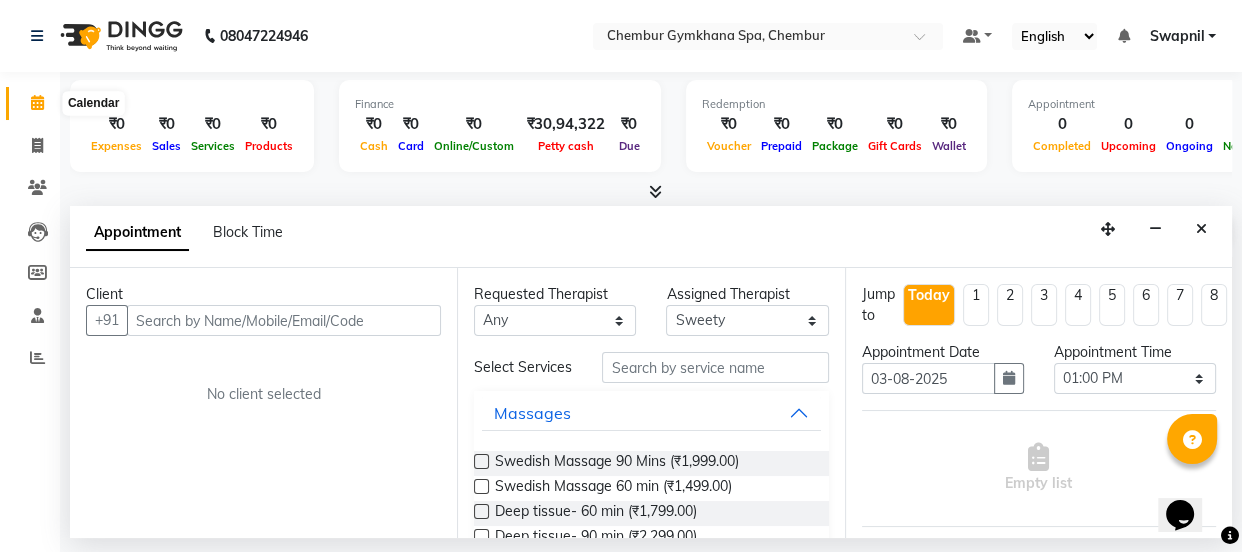 click 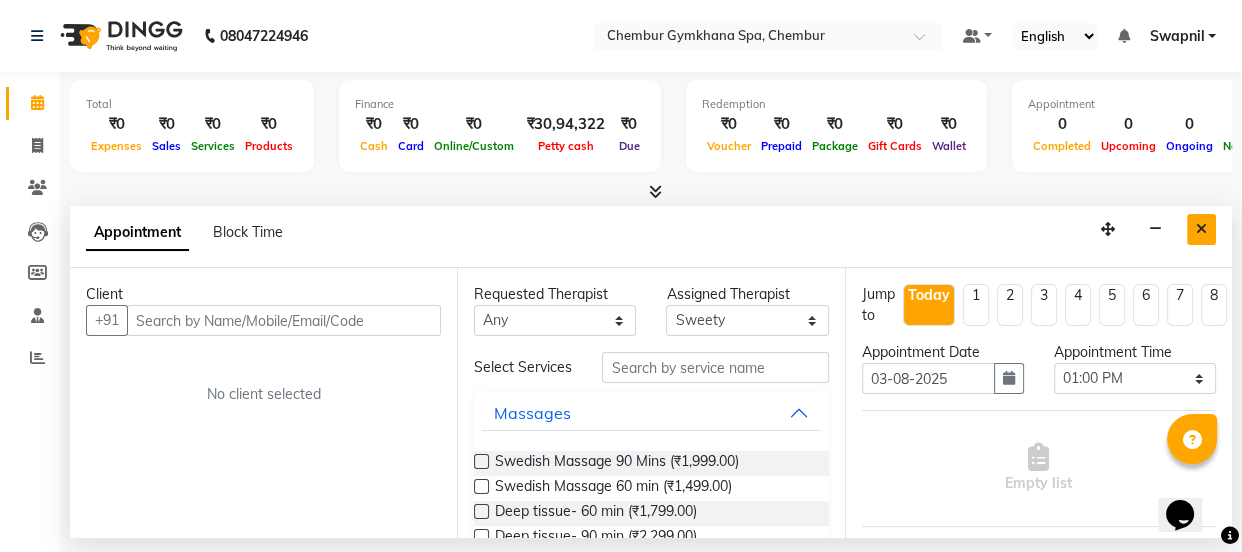 click at bounding box center [1201, 229] 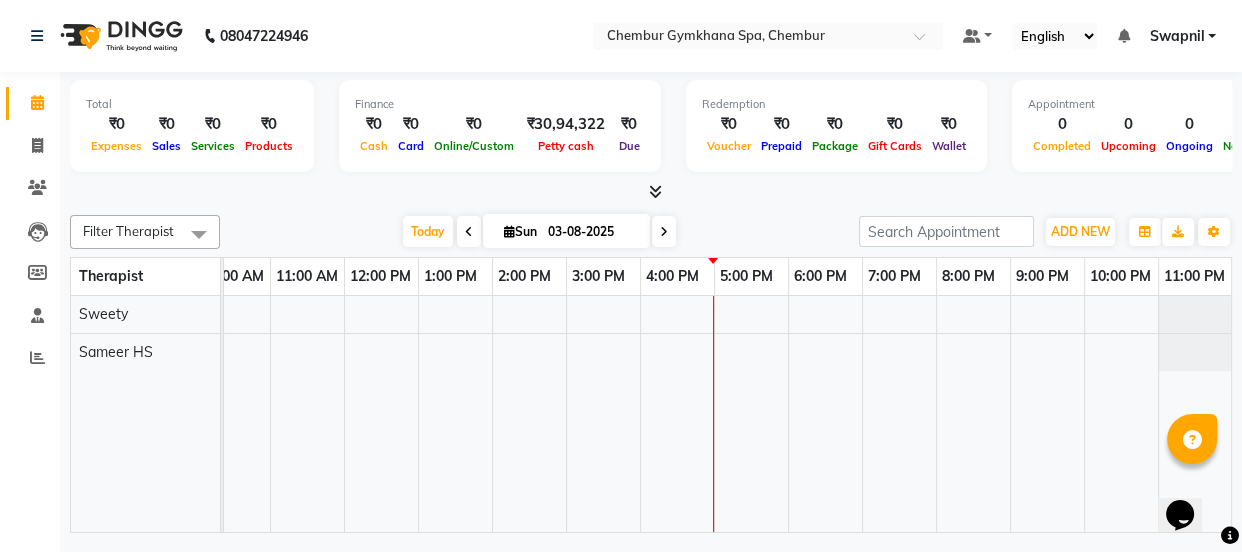 click at bounding box center [603, 414] 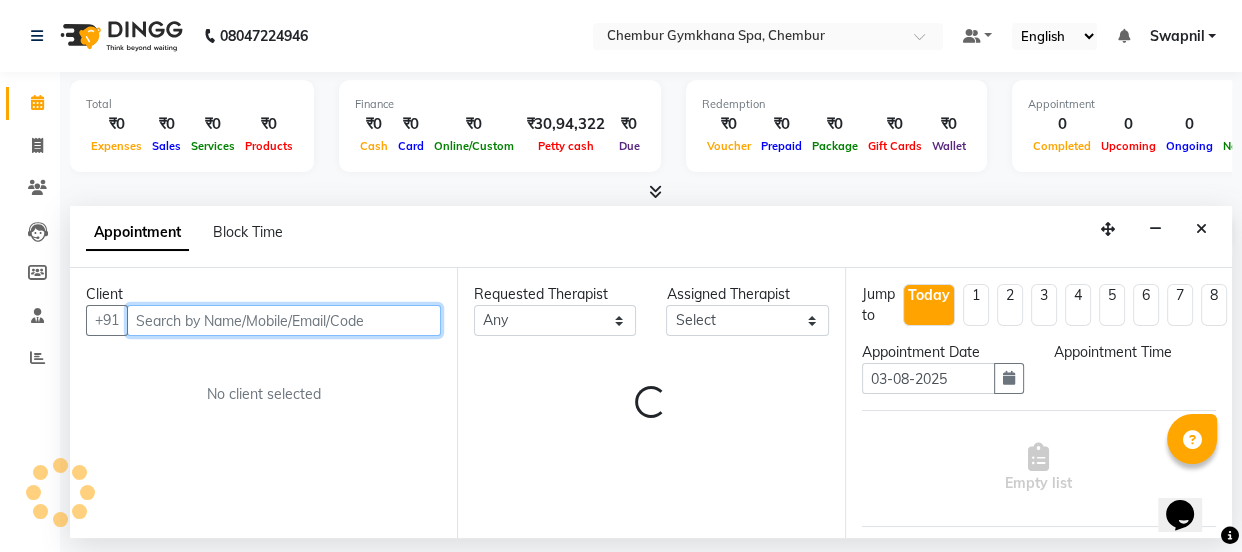 select on "780" 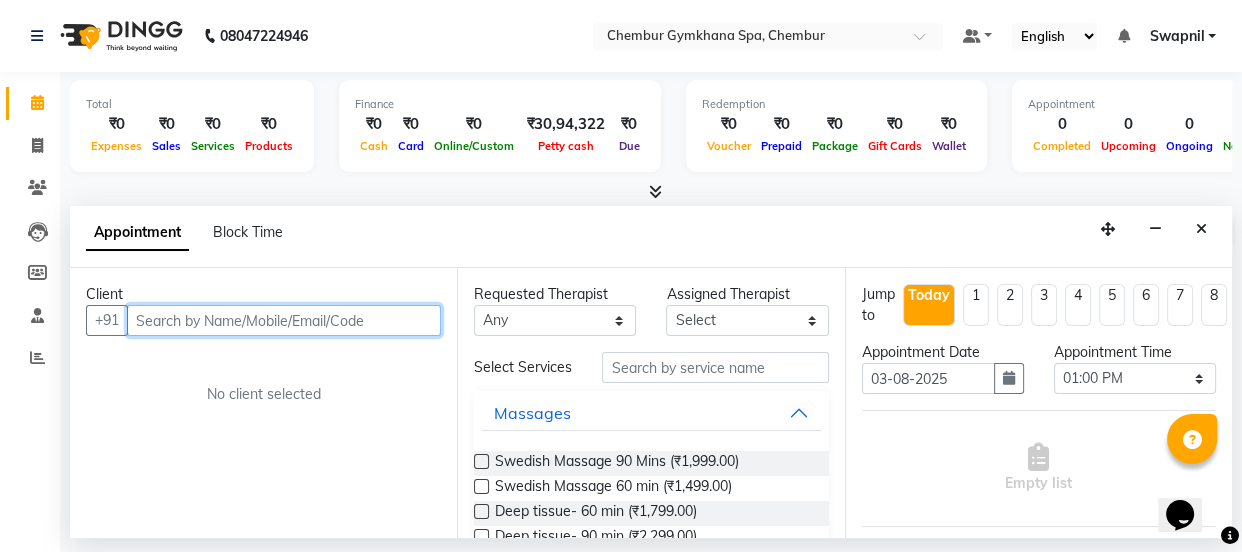 type on "g" 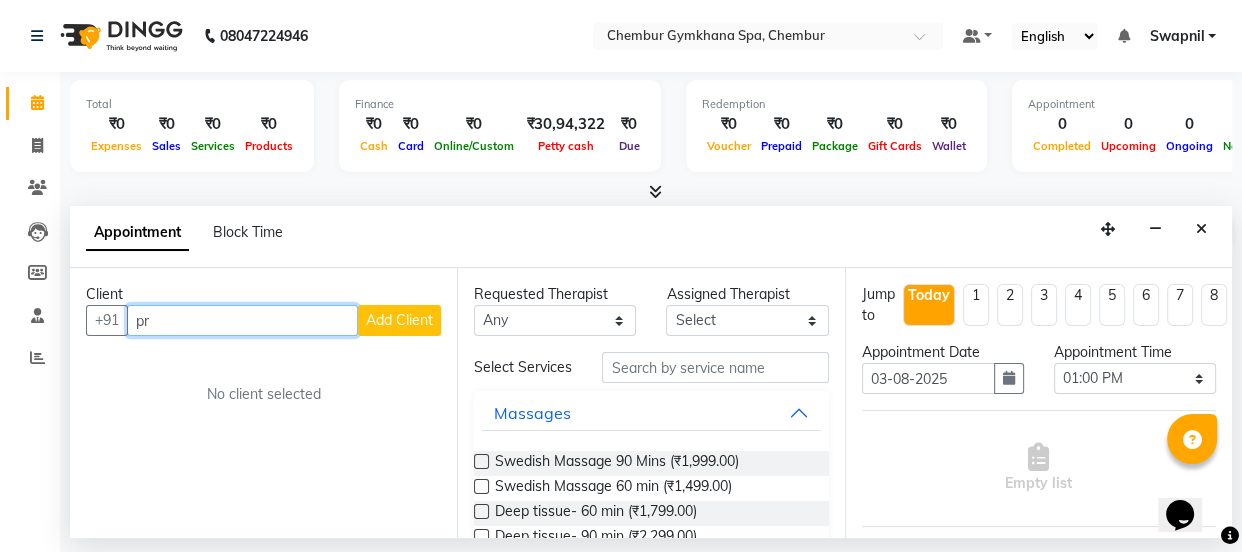 type on "p" 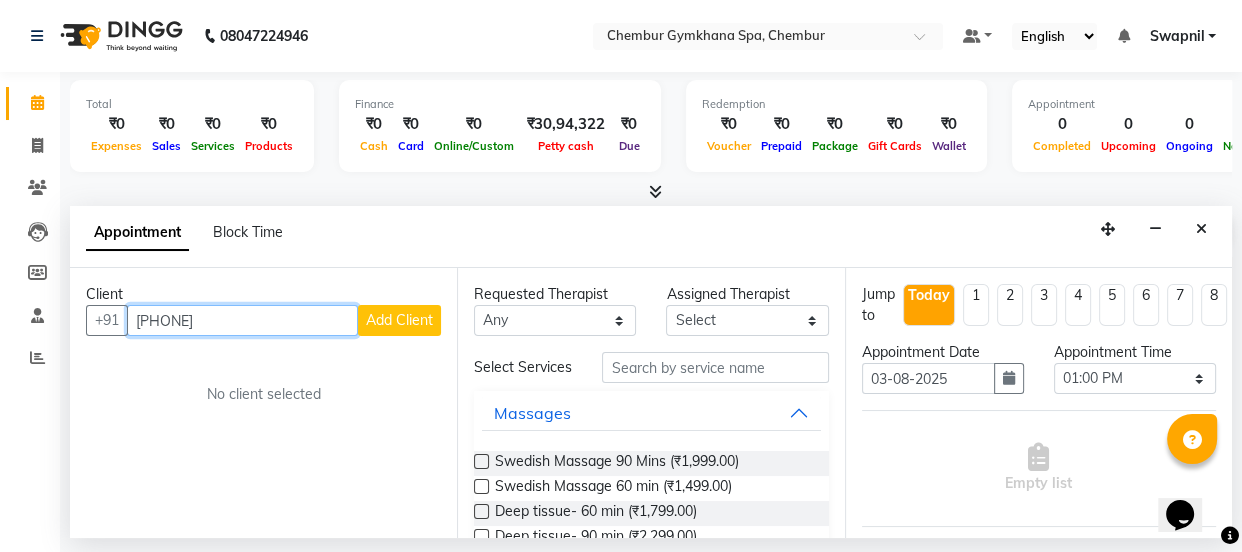 type on "[PHONE]" 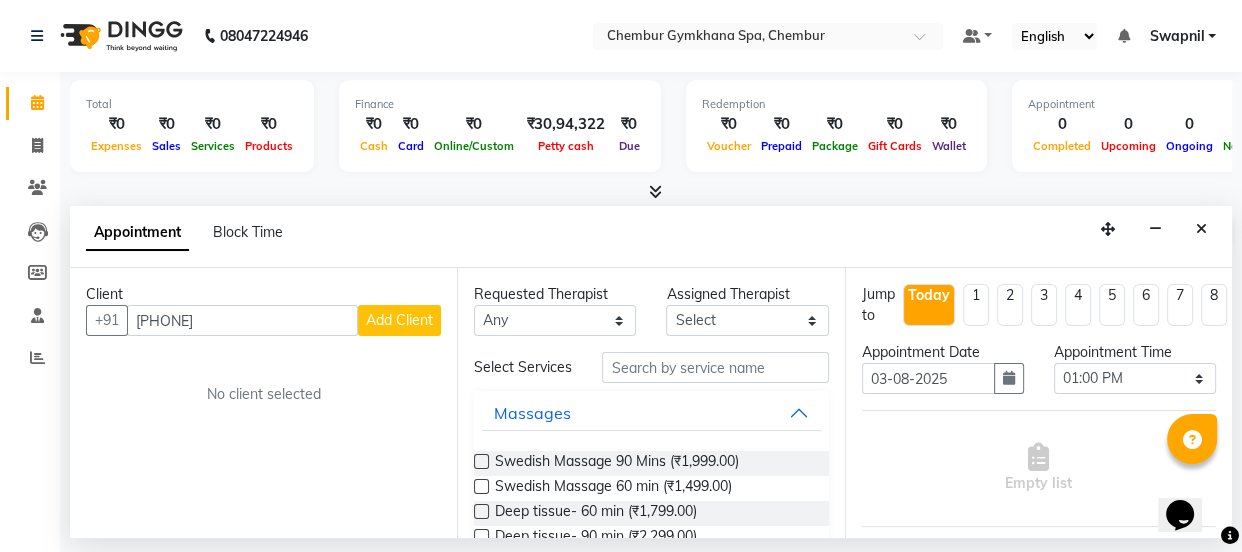 click on "Add Client" at bounding box center [399, 320] 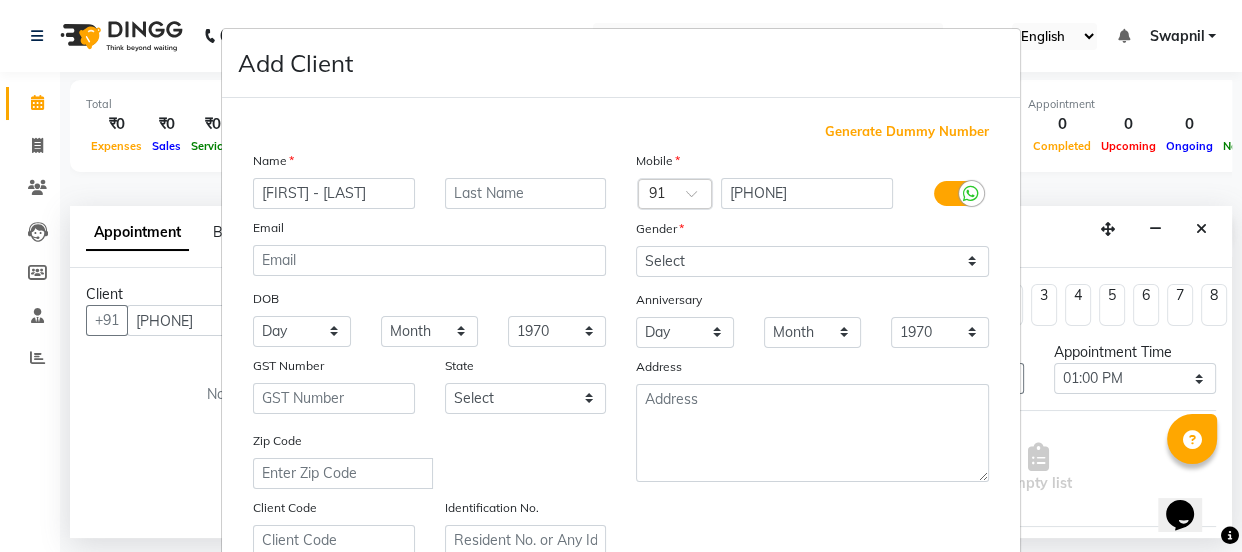 type on "[FIRST] - [LAST]" 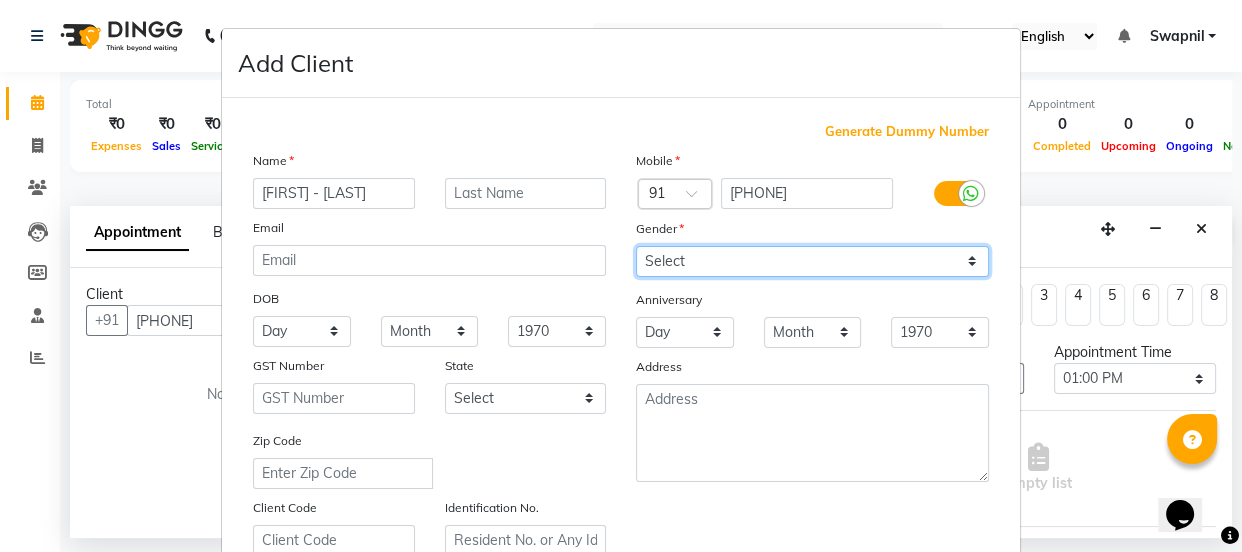 click on "Select Male Female Other Prefer Not To Say" at bounding box center [812, 261] 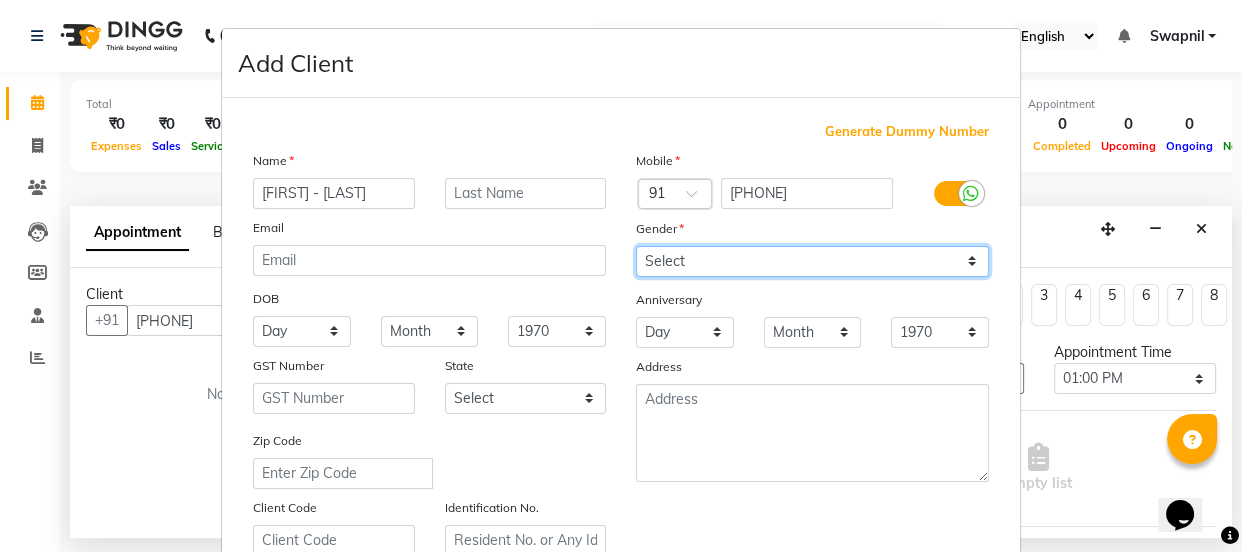 select on "male" 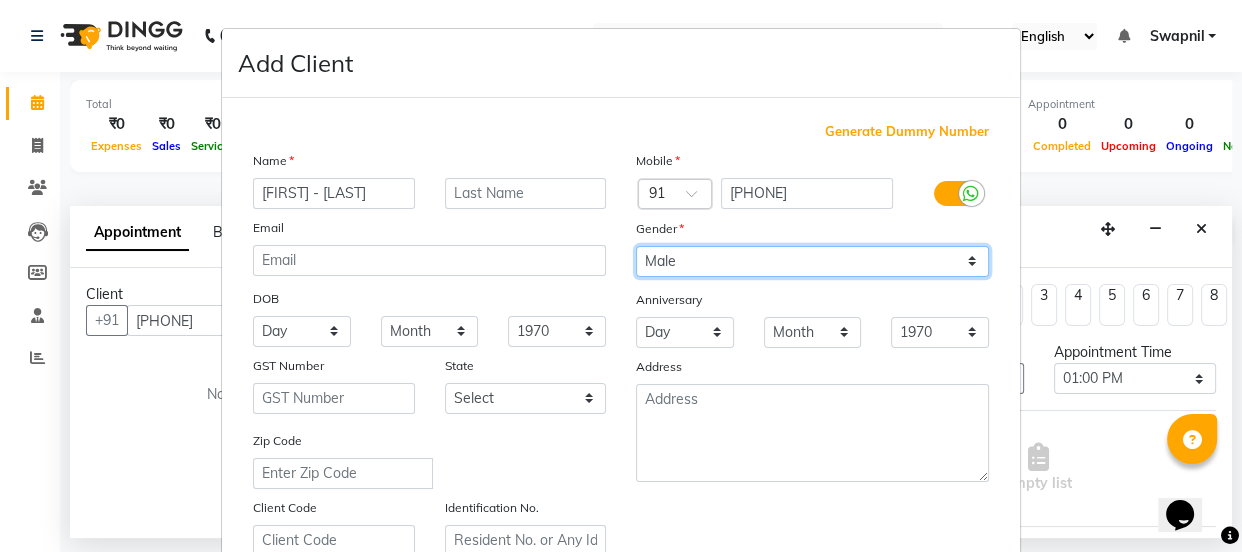 click on "Select Male Female Other Prefer Not To Say" at bounding box center [812, 261] 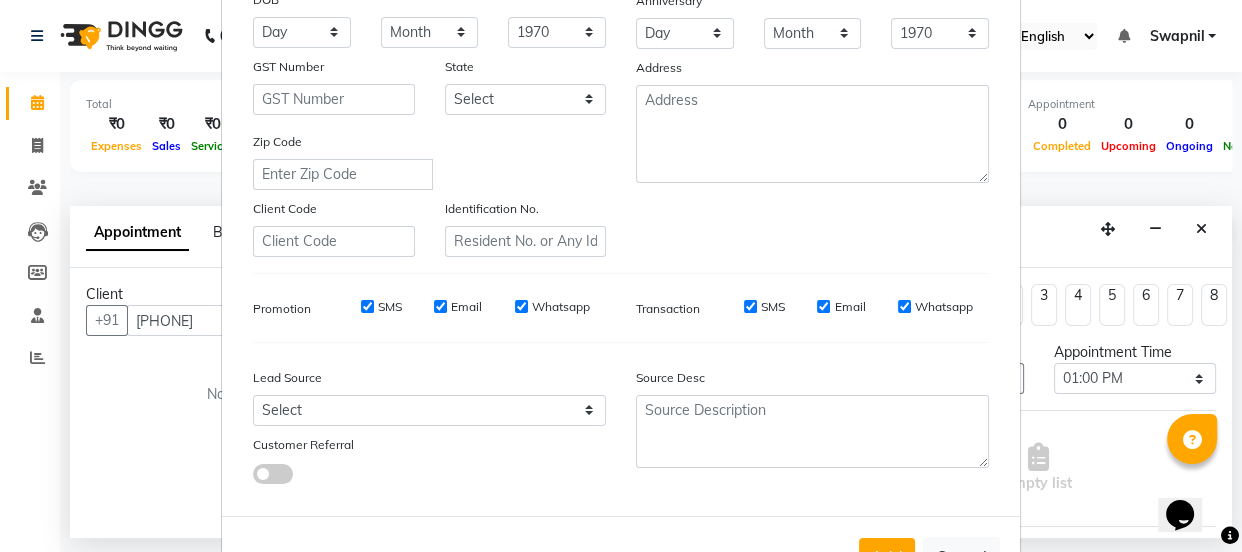 scroll, scrollTop: 302, scrollLeft: 0, axis: vertical 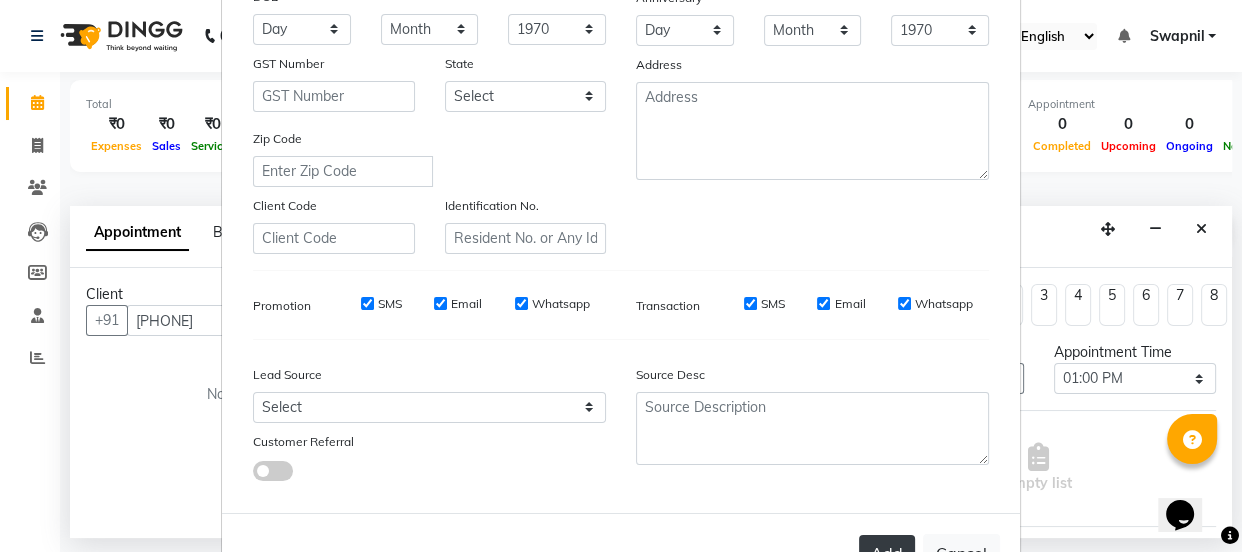 click on "Add" at bounding box center [887, 553] 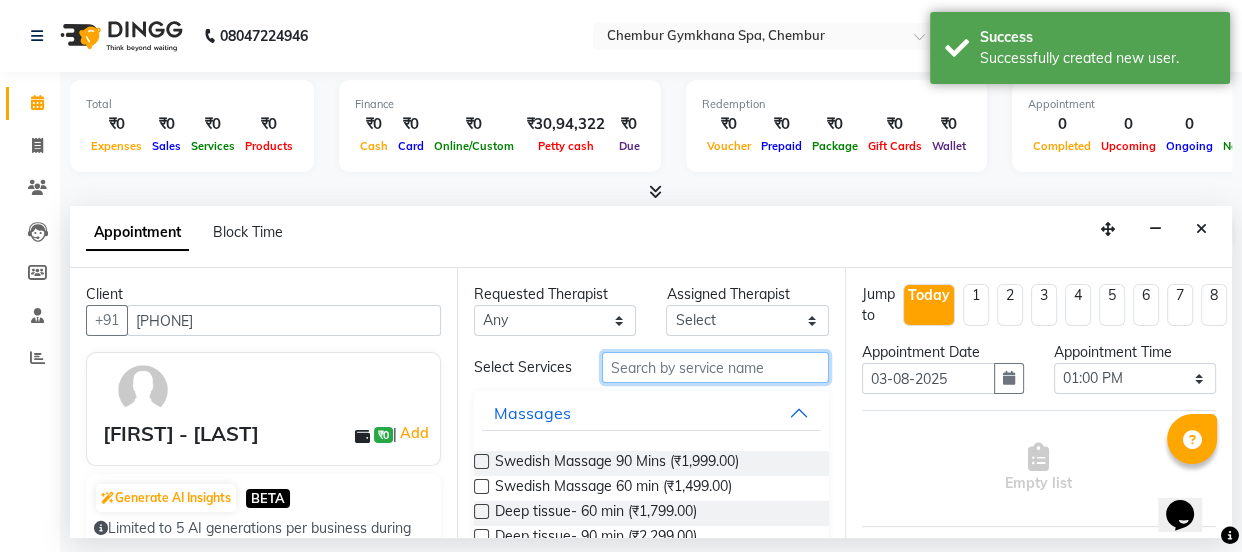 click at bounding box center [715, 367] 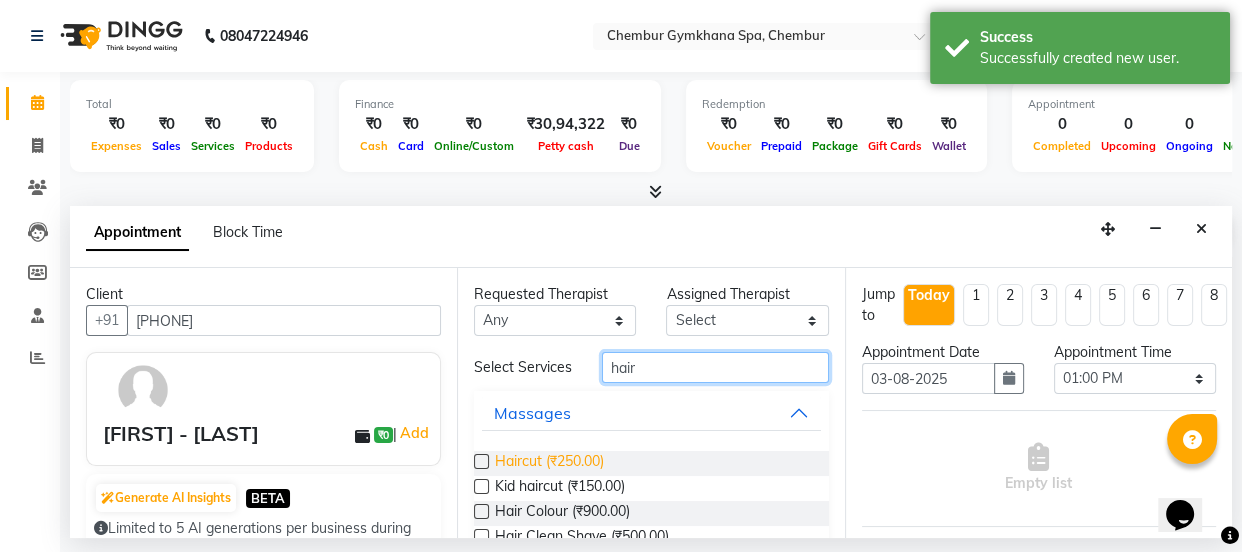 type on "hair" 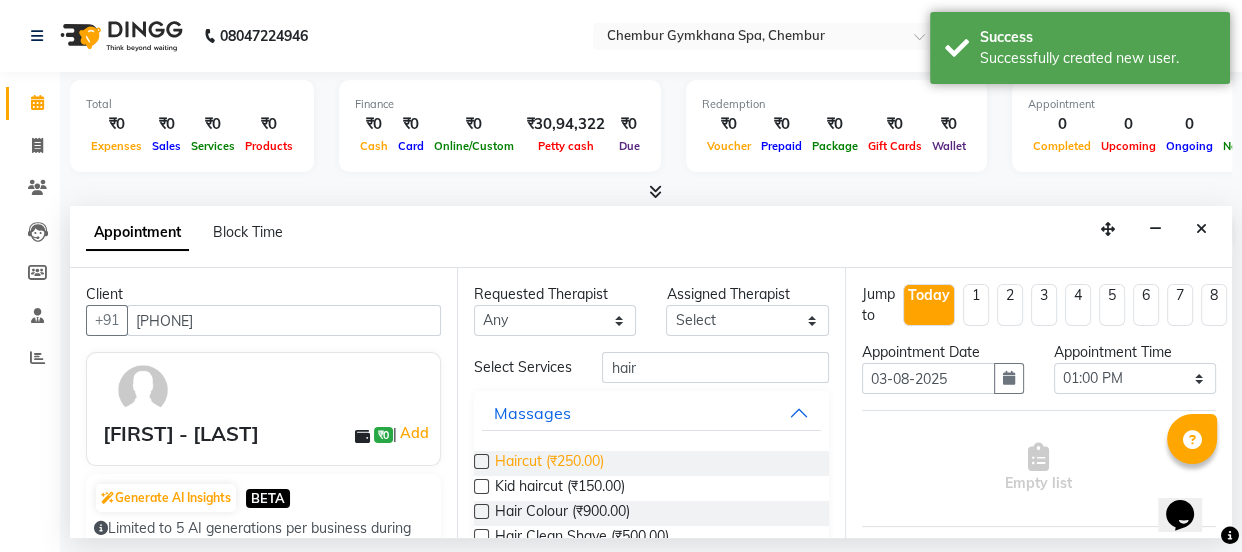 click on "Haircut (₹250.00)" at bounding box center [549, 463] 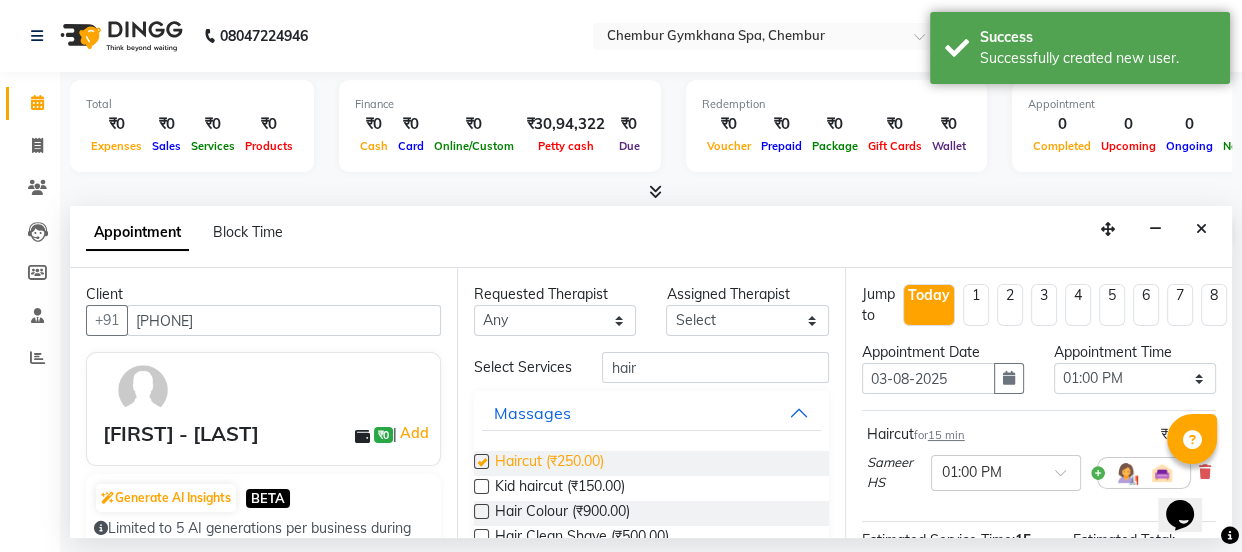 checkbox on "false" 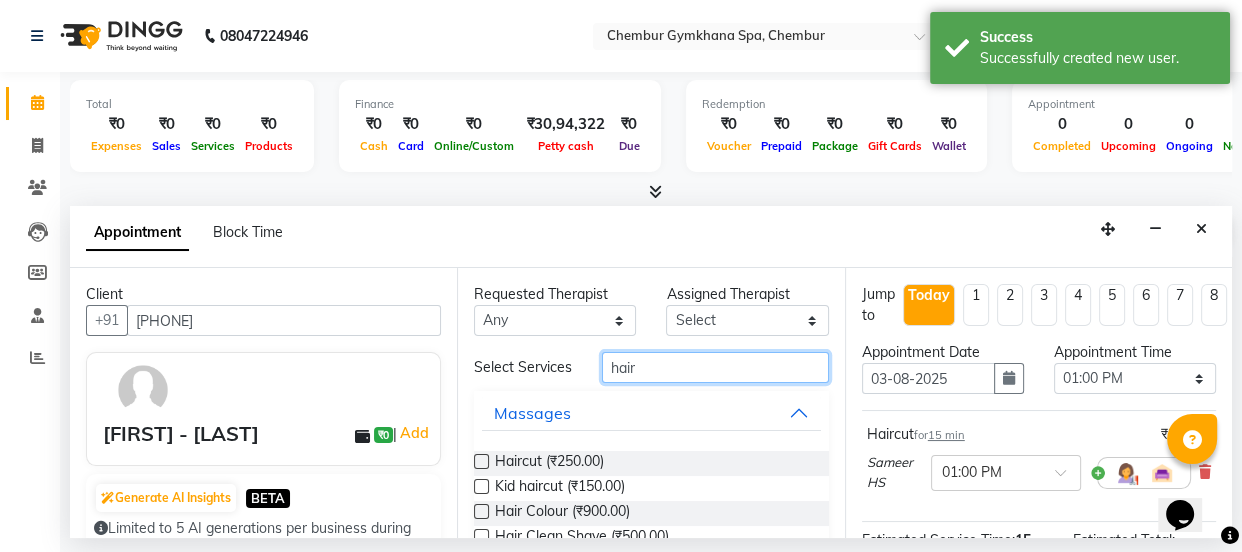 click on "hair" at bounding box center (715, 367) 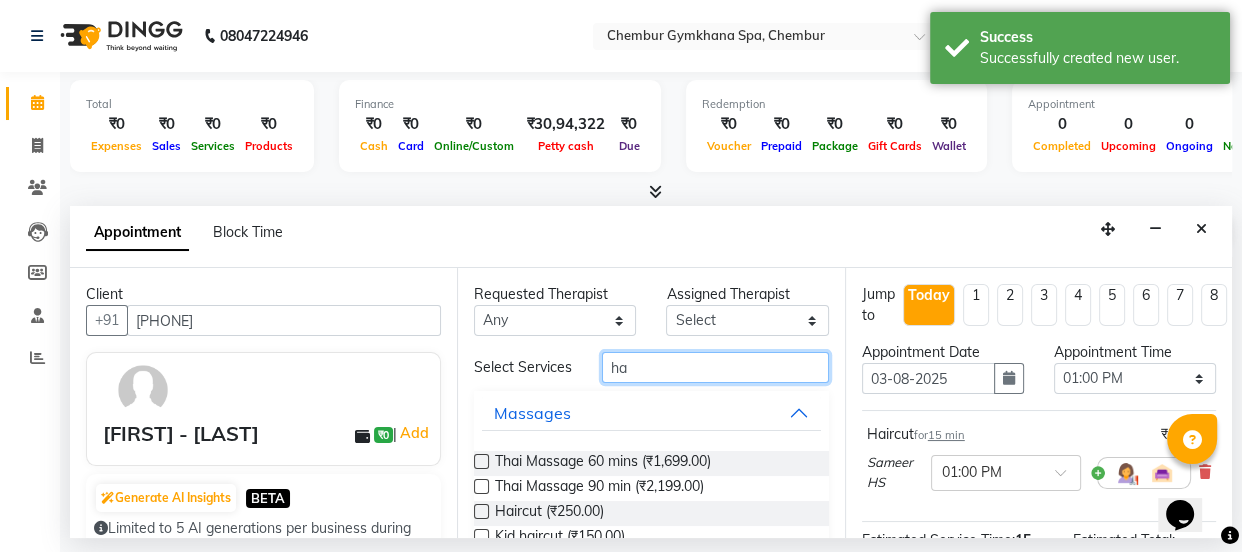 type on "h" 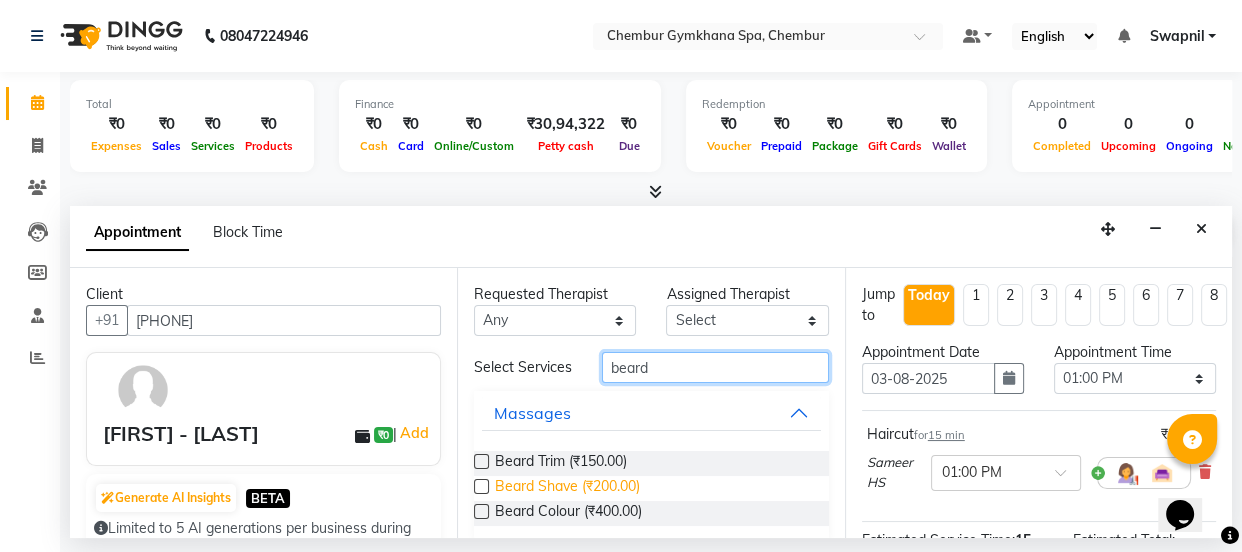 type on "beard" 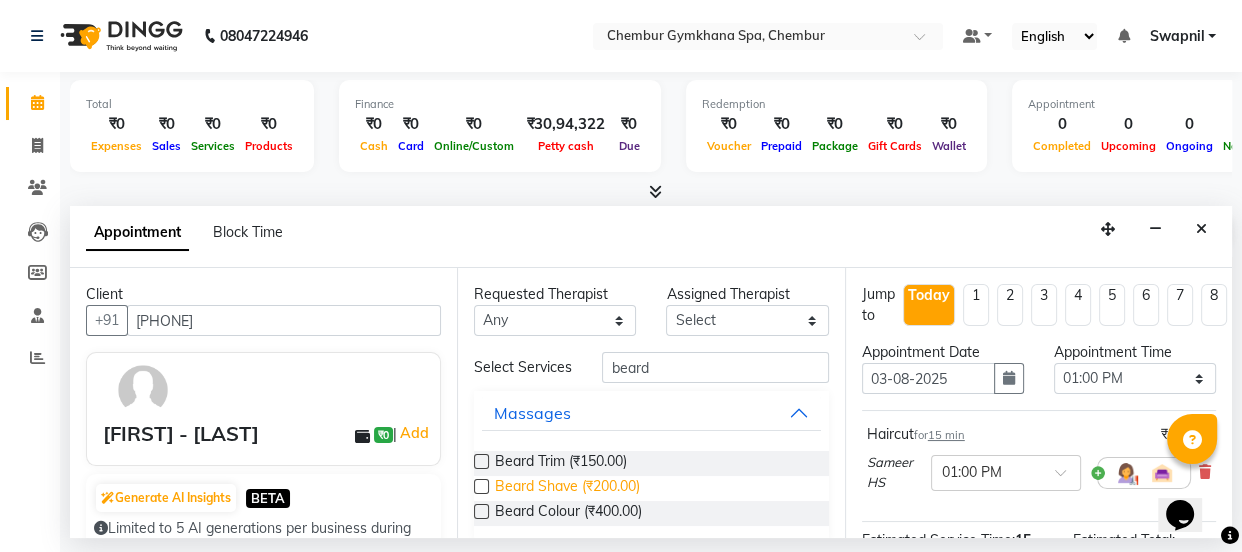 click on "Beard Shave (₹200.00)" at bounding box center [567, 488] 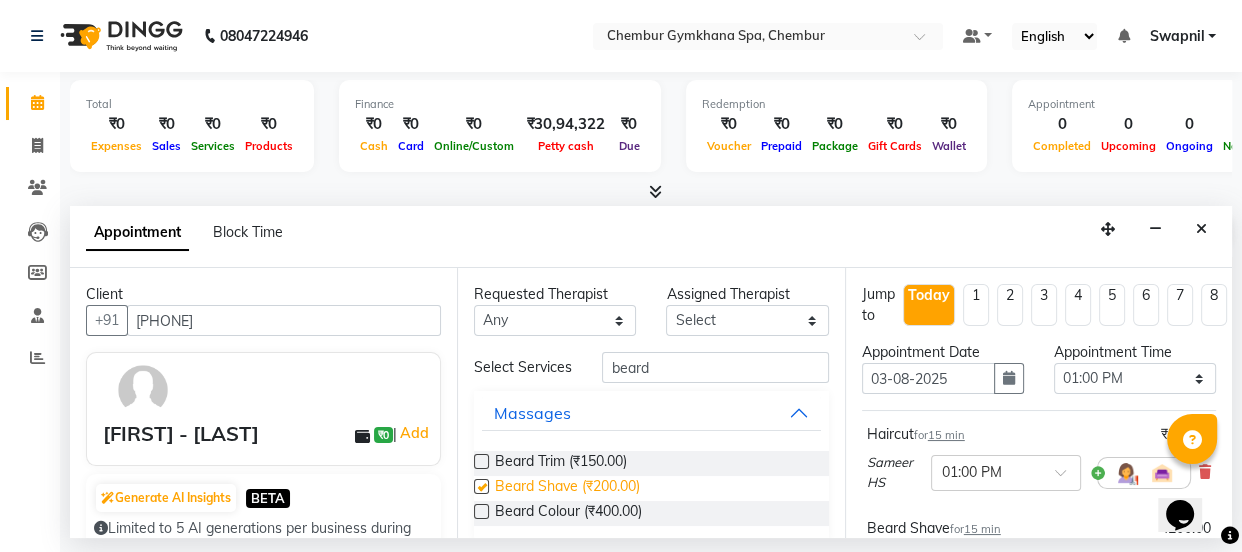checkbox on "false" 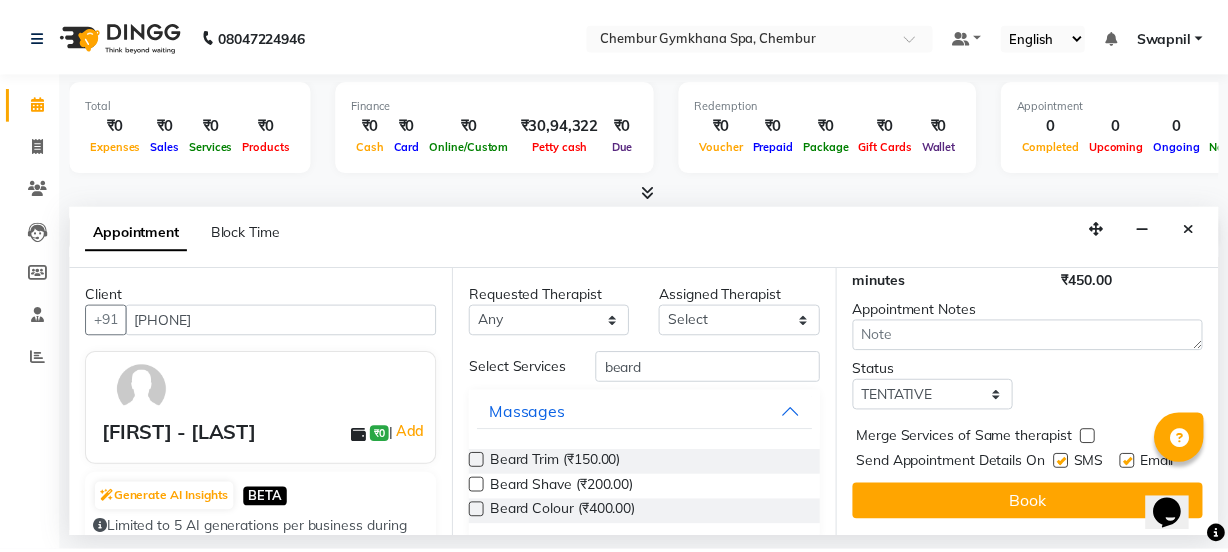 scroll, scrollTop: 404, scrollLeft: 0, axis: vertical 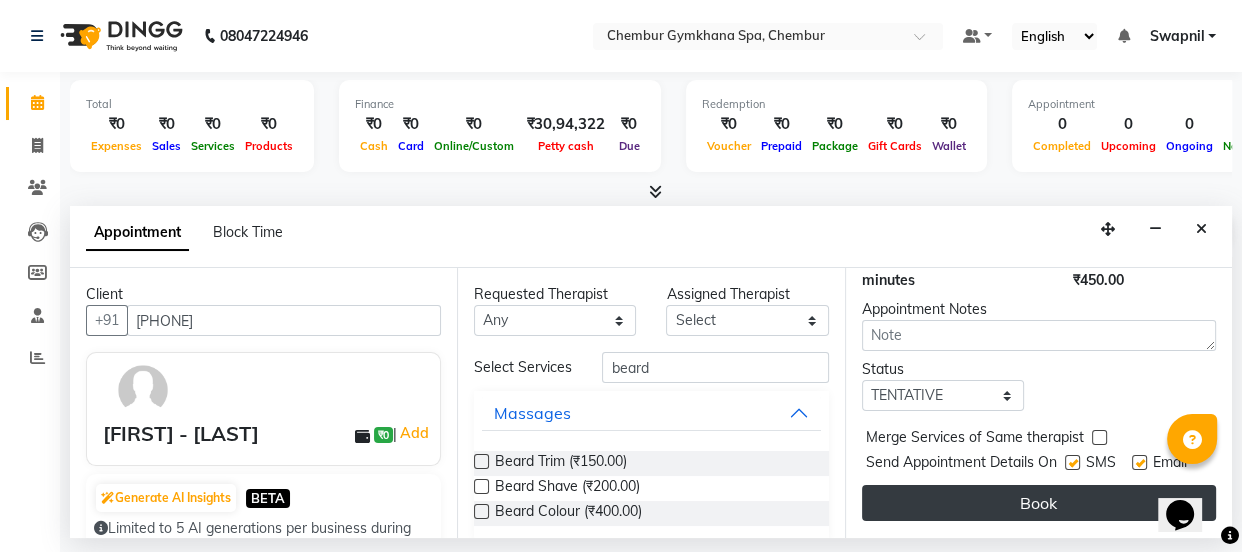 click on "Book" at bounding box center (1039, 503) 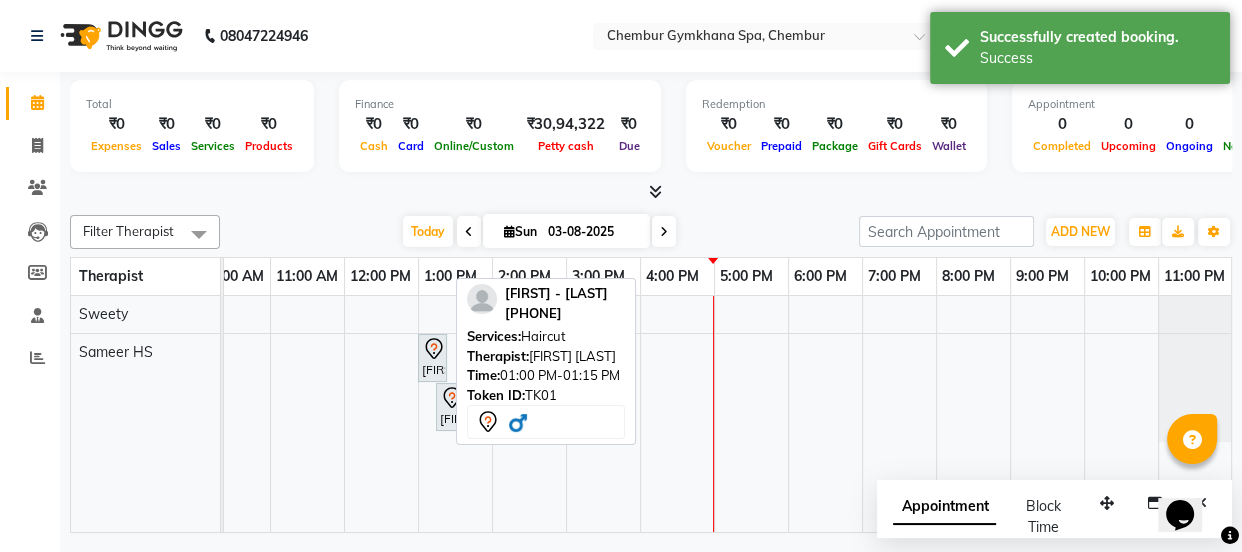 click 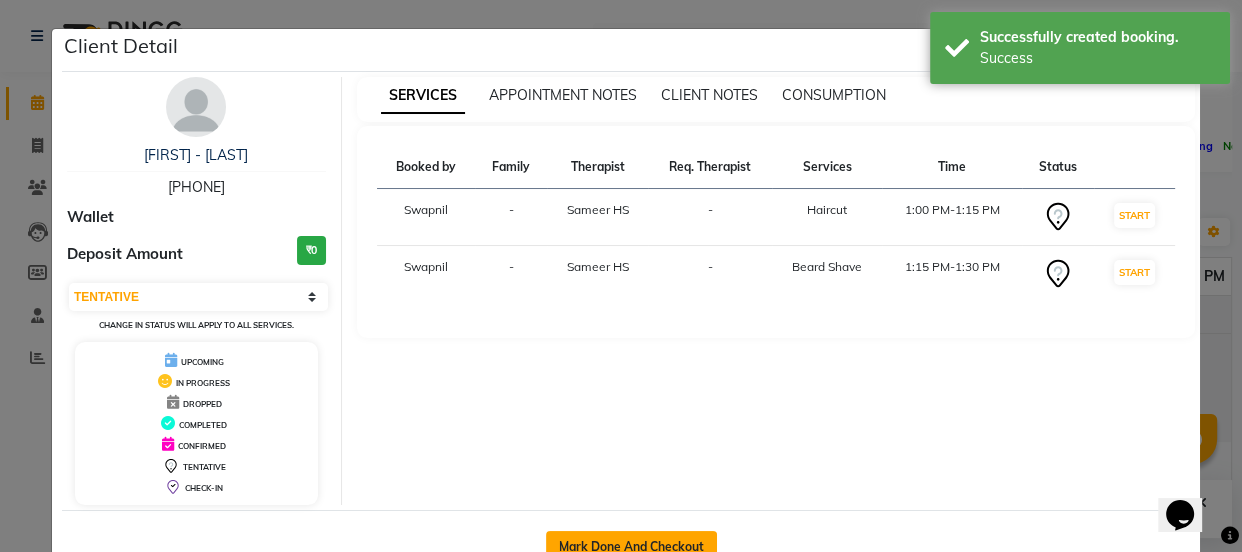 click on "Mark Done And Checkout" 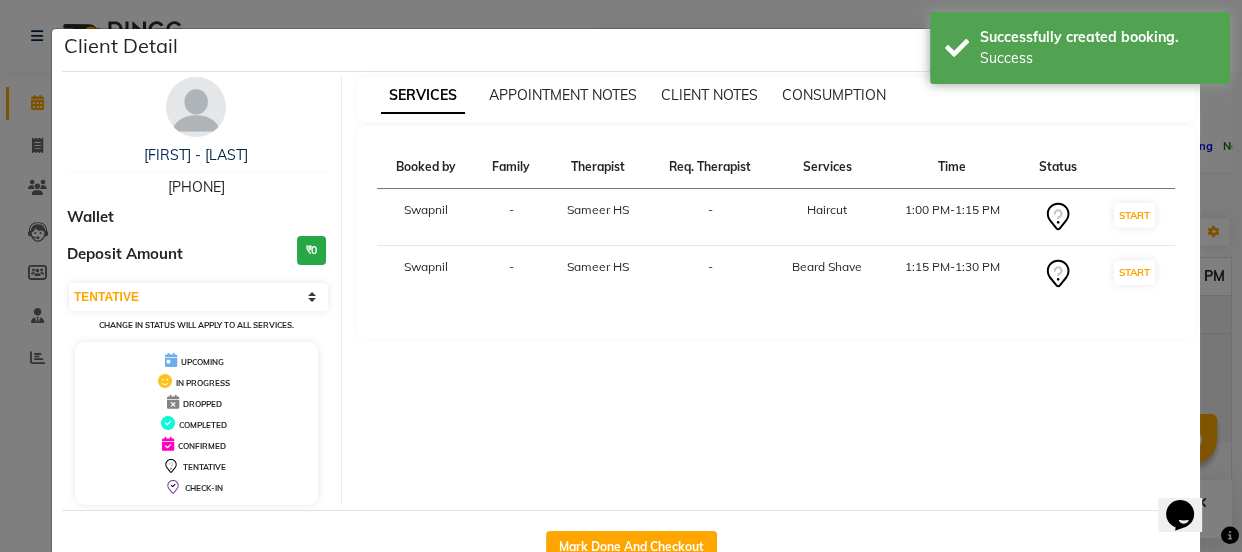 select on "5328" 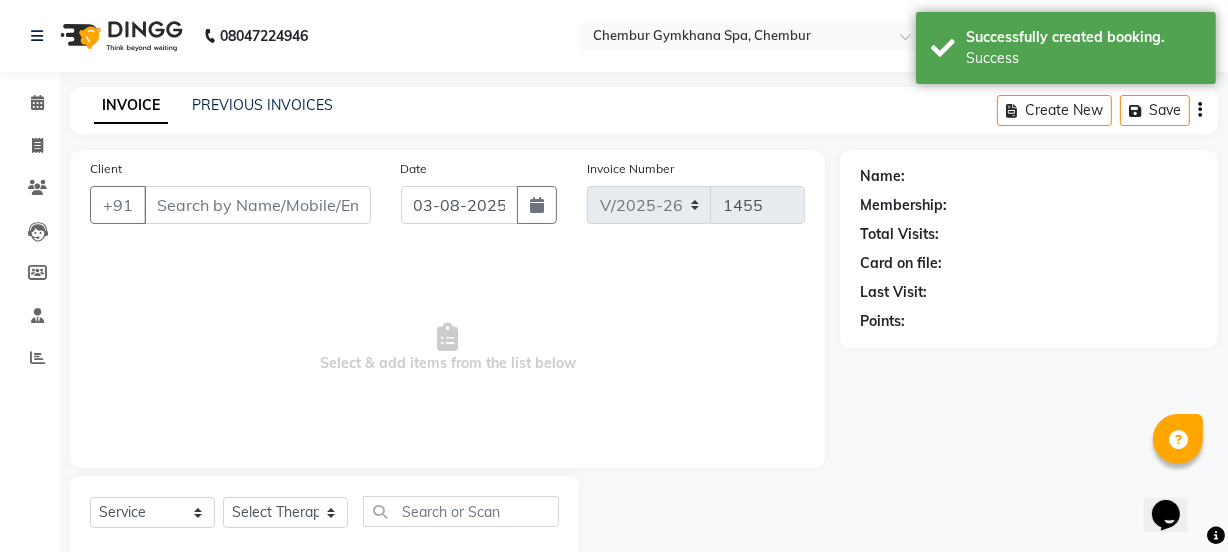 scroll, scrollTop: 50, scrollLeft: 0, axis: vertical 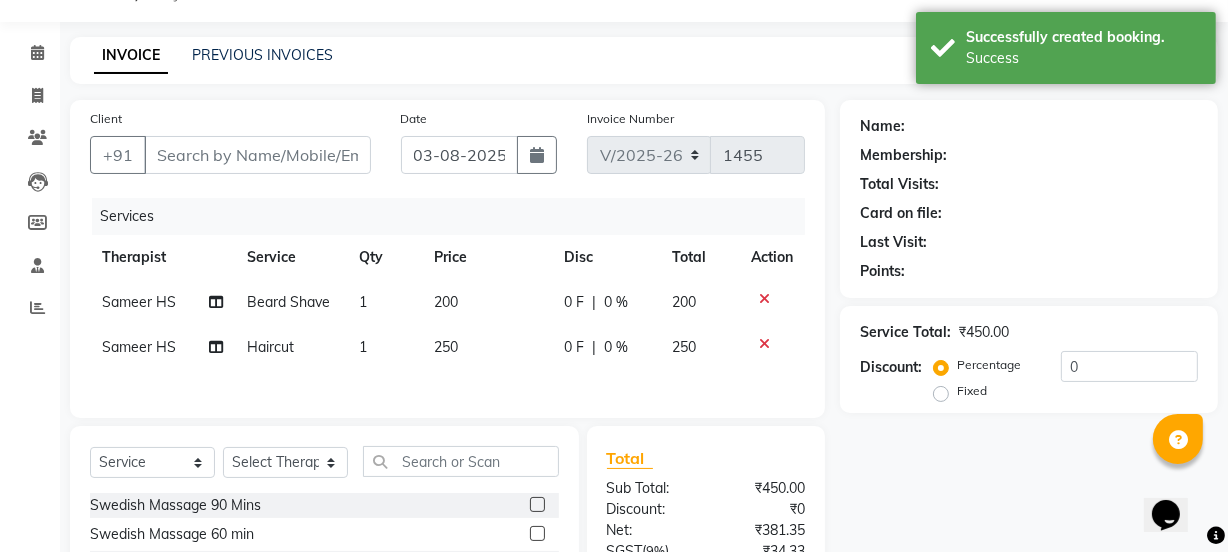 type on "[PHONE]" 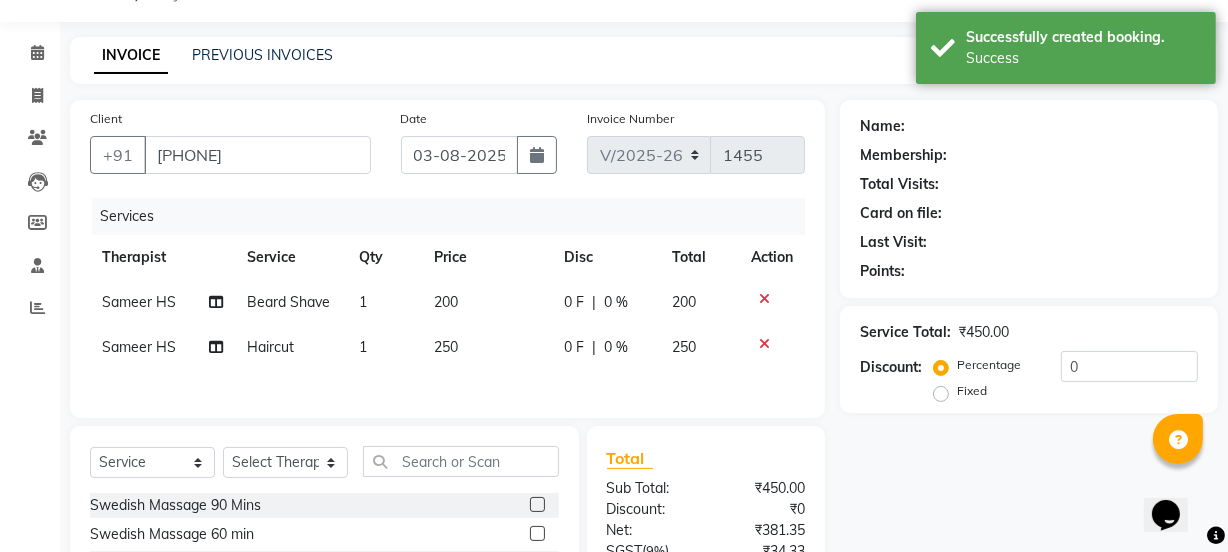 select on "[NUMBER]" 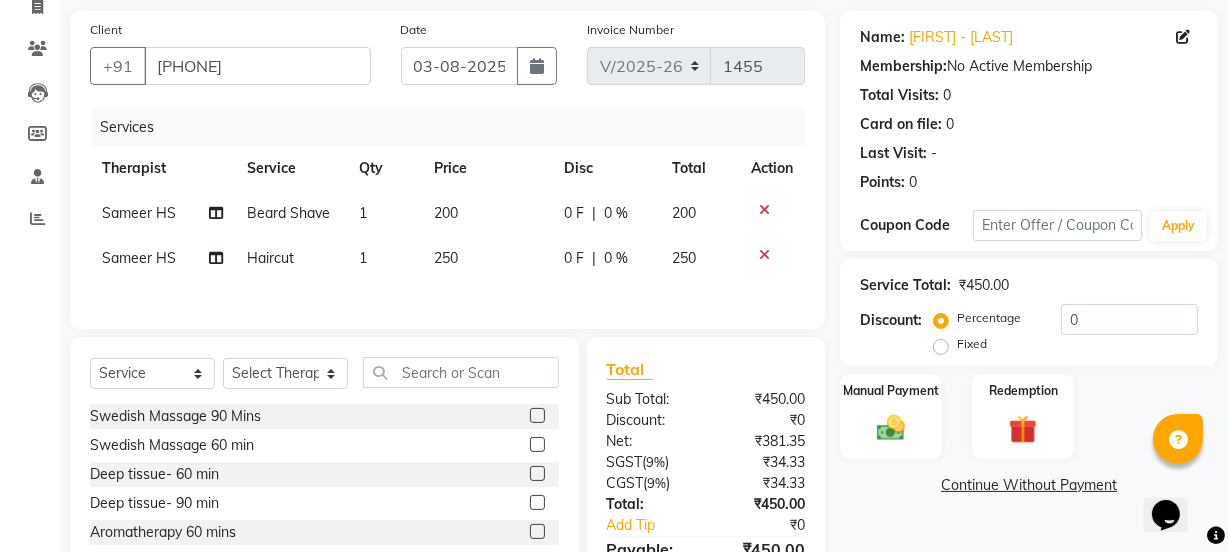 scroll, scrollTop: 250, scrollLeft: 0, axis: vertical 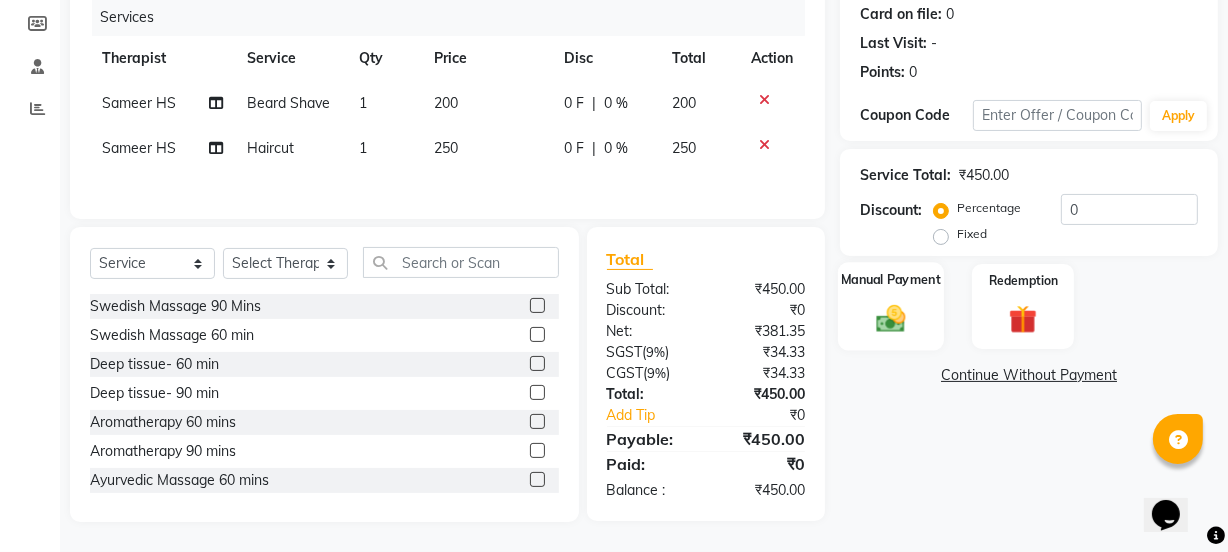 click 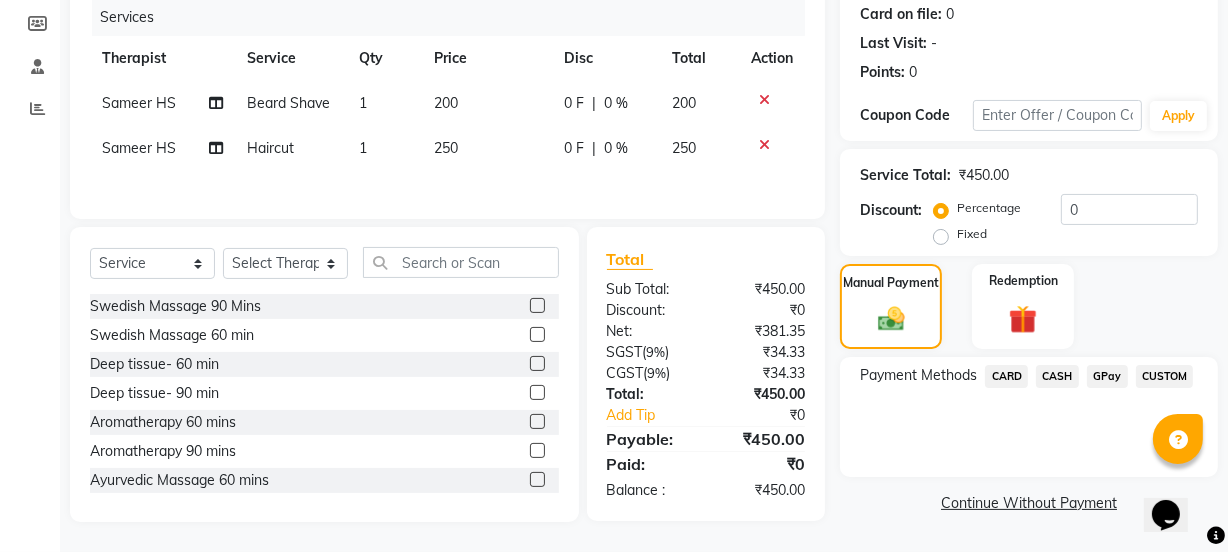 click on "GPay" 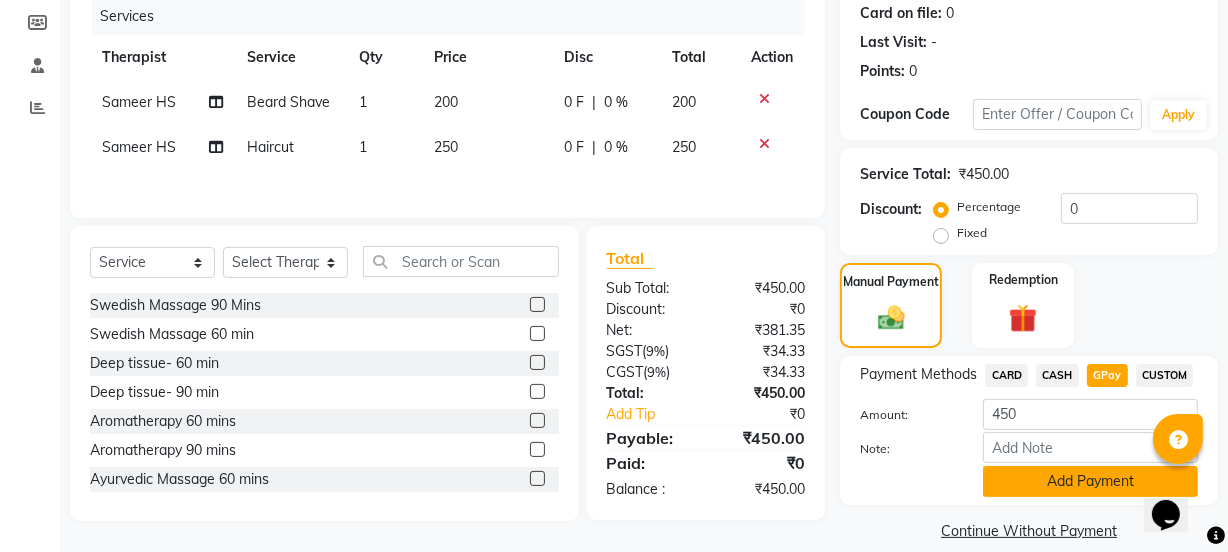 click on "Add Payment" 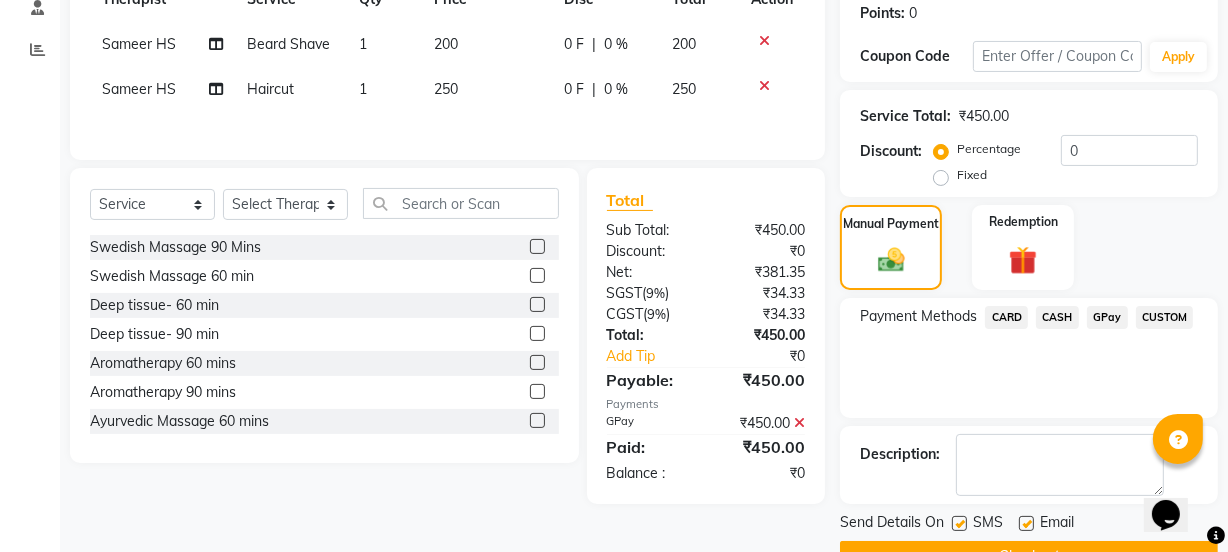 scroll, scrollTop: 357, scrollLeft: 0, axis: vertical 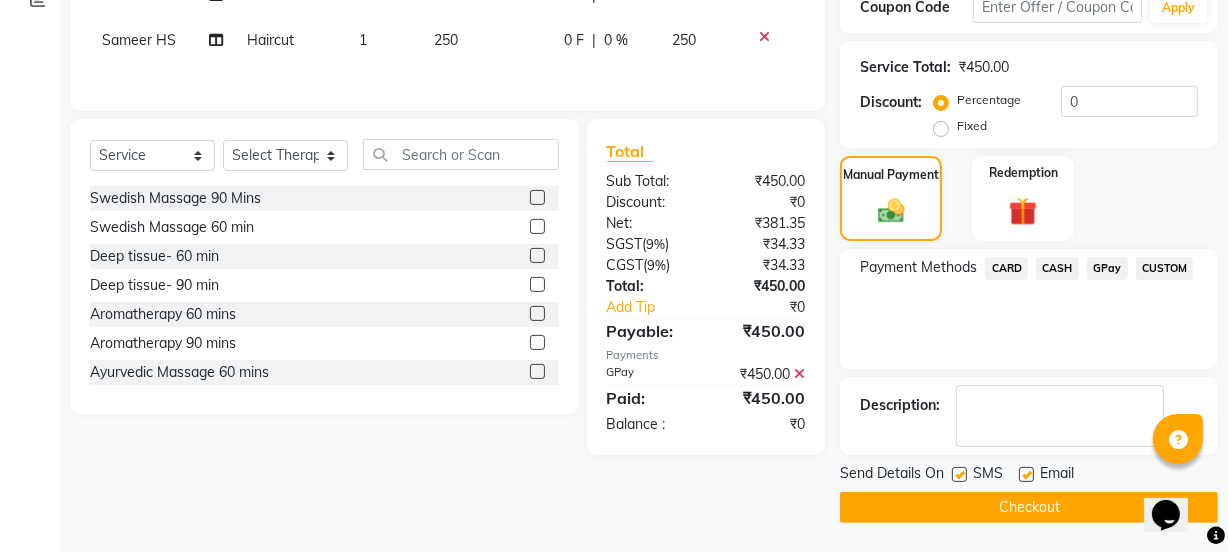 click on "Checkout" 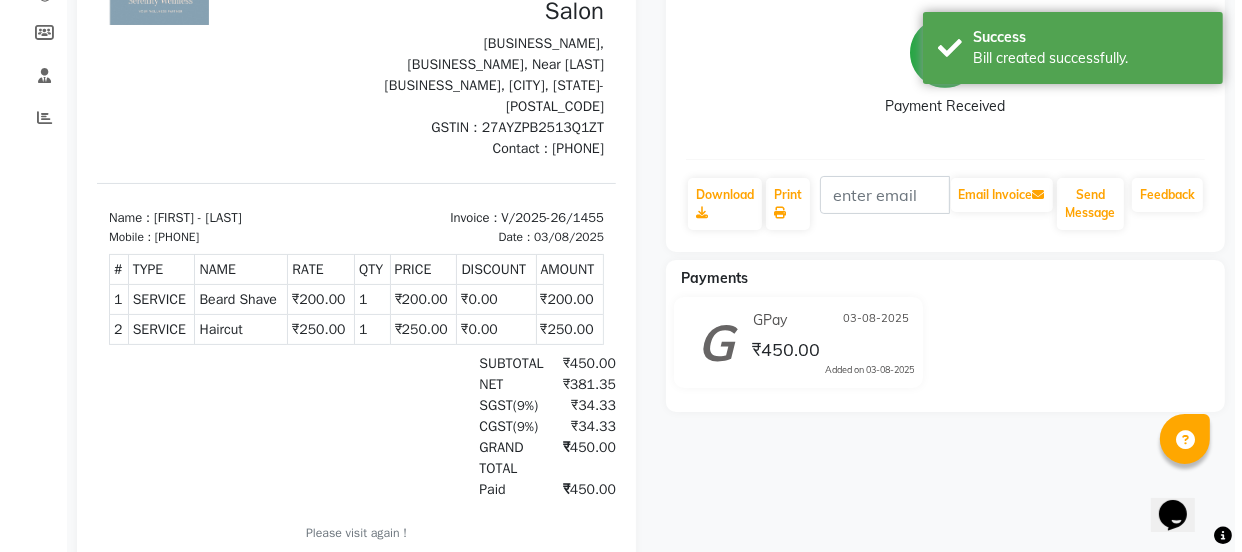 scroll, scrollTop: 0, scrollLeft: 0, axis: both 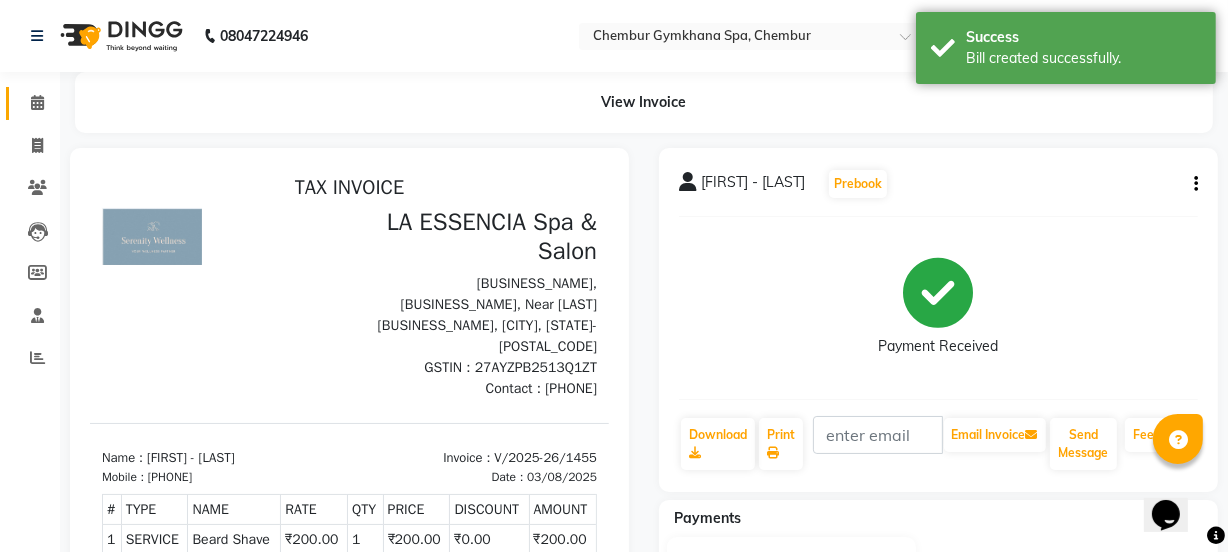 click 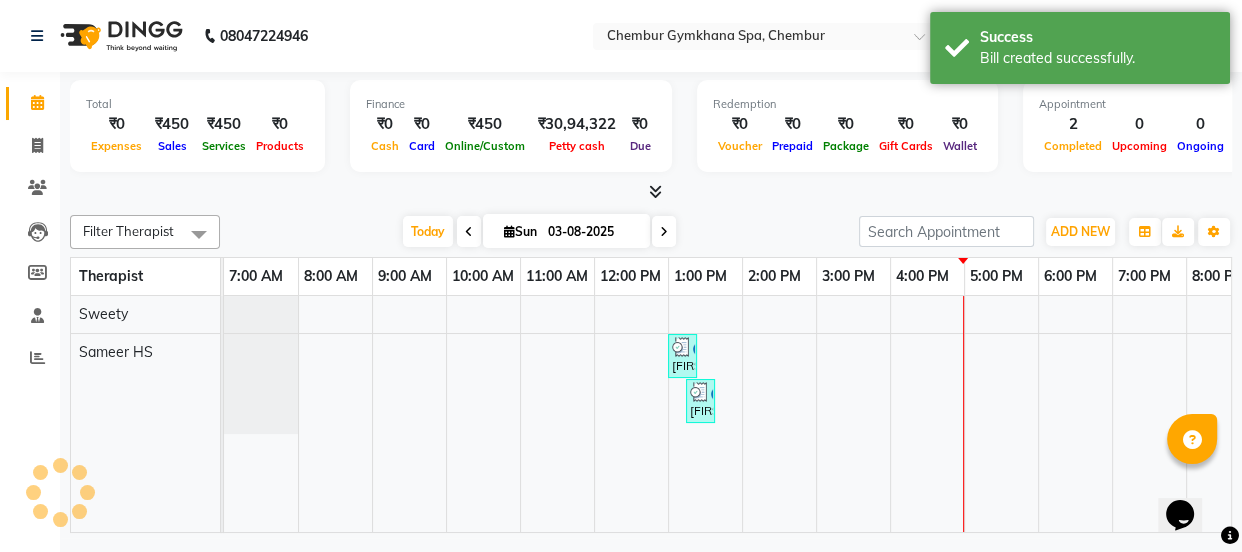 scroll, scrollTop: 0, scrollLeft: 0, axis: both 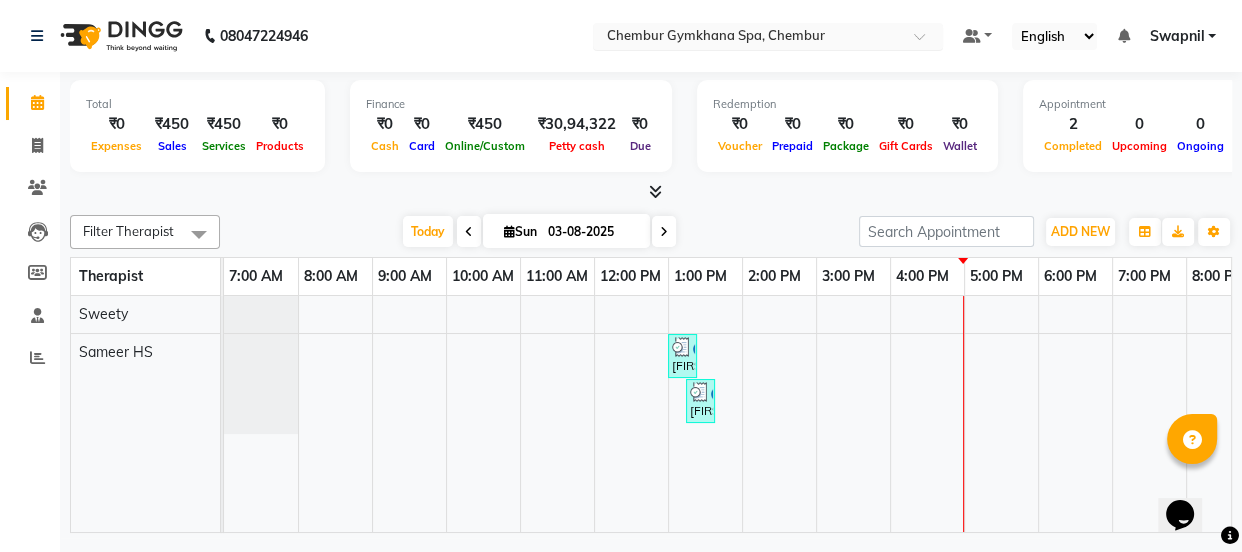 click at bounding box center (748, 38) 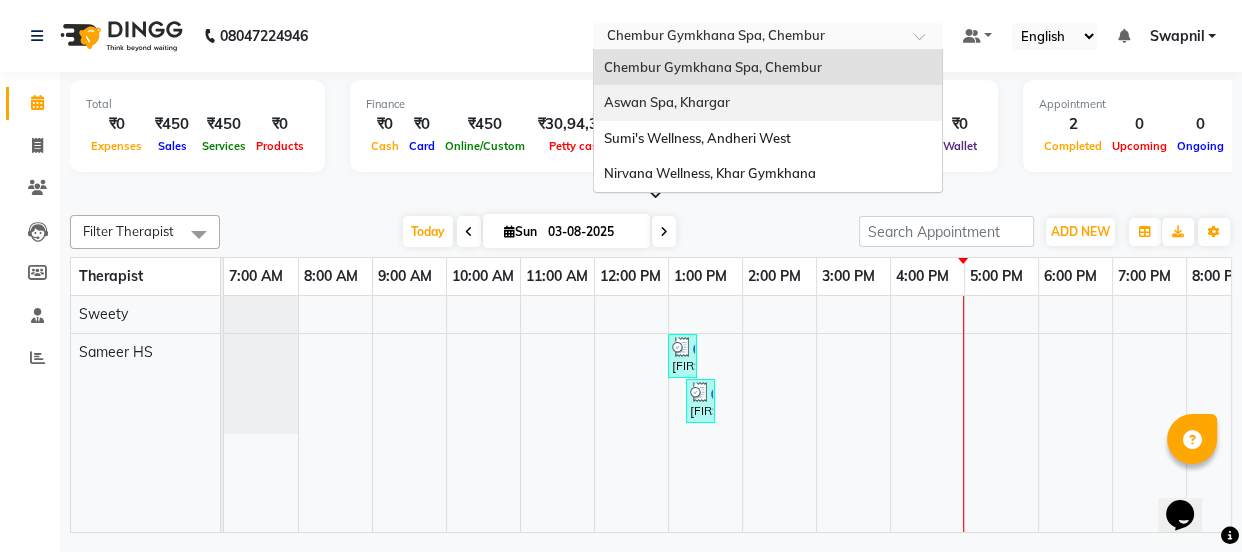 click on "Aswan Spa, Khargar" at bounding box center (667, 102) 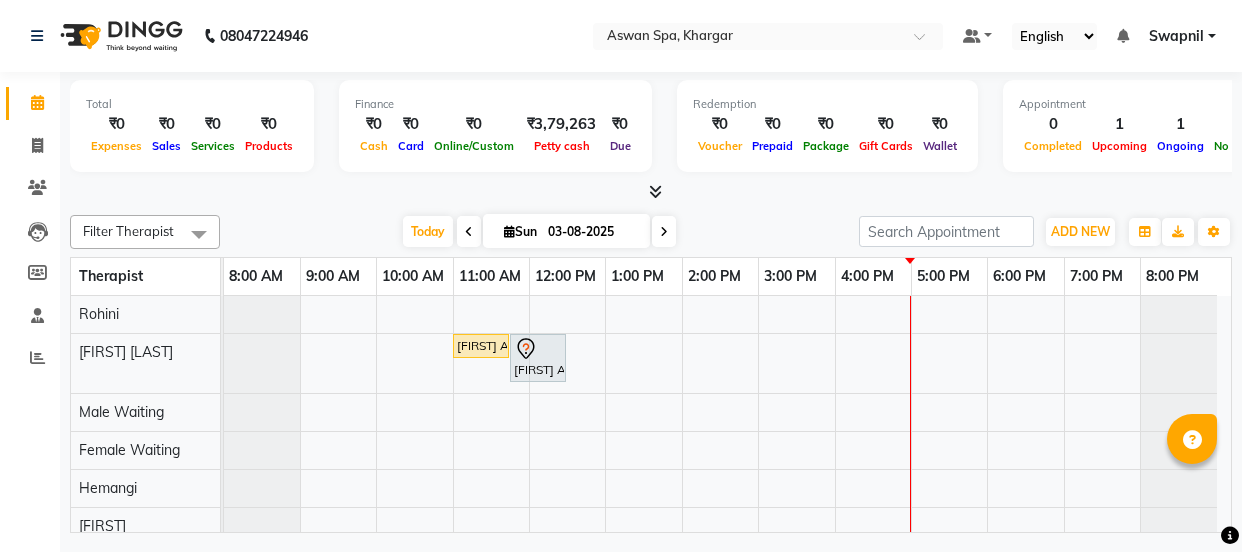 scroll, scrollTop: 0, scrollLeft: 0, axis: both 